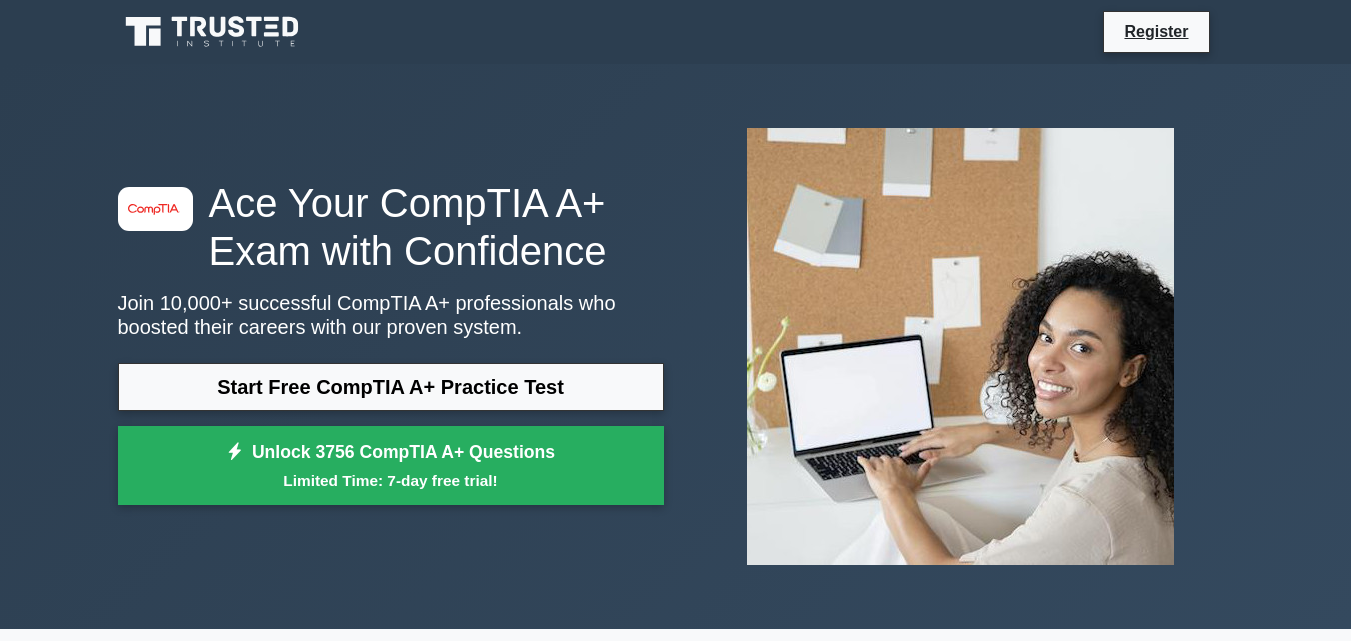 scroll, scrollTop: 0, scrollLeft: 0, axis: both 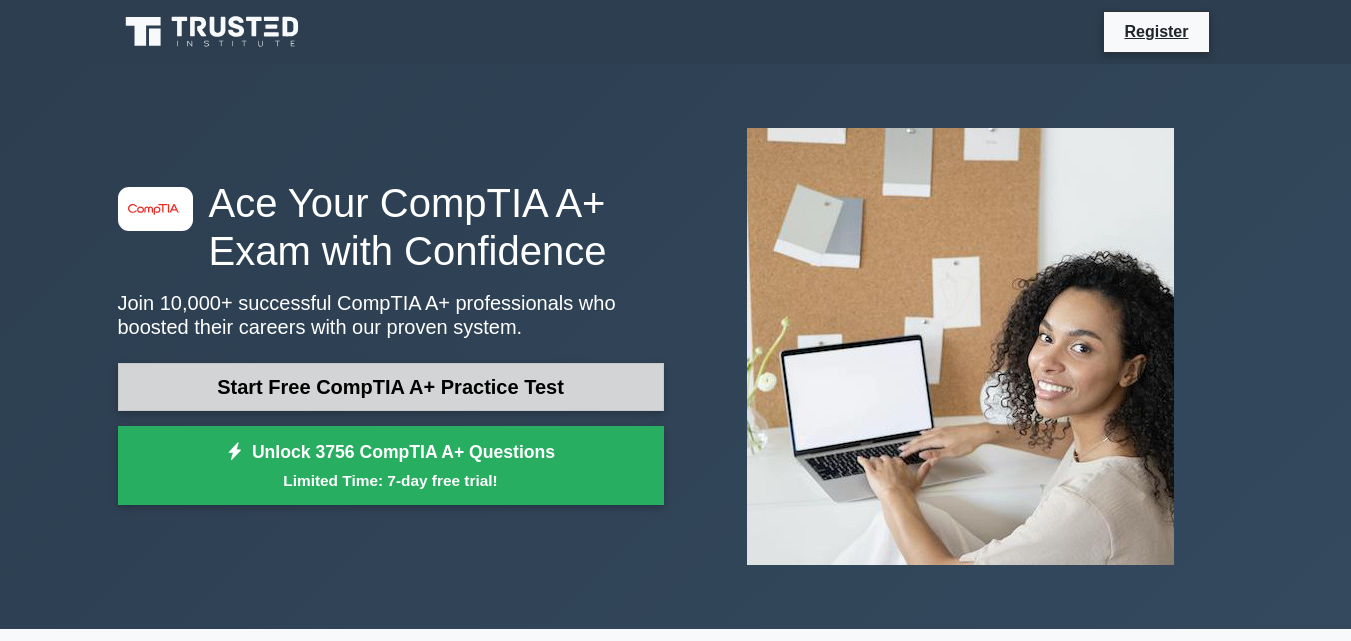 click on "Start Free CompTIA A+ Practice Test" at bounding box center [391, 387] 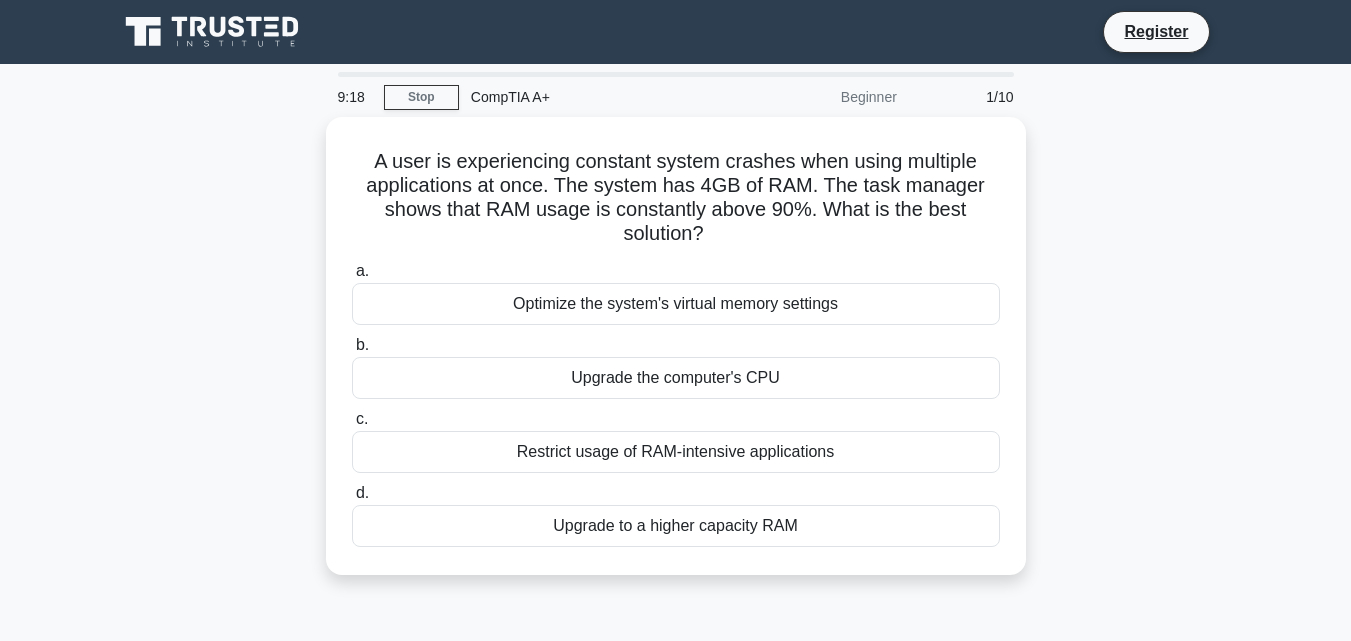 scroll, scrollTop: 0, scrollLeft: 0, axis: both 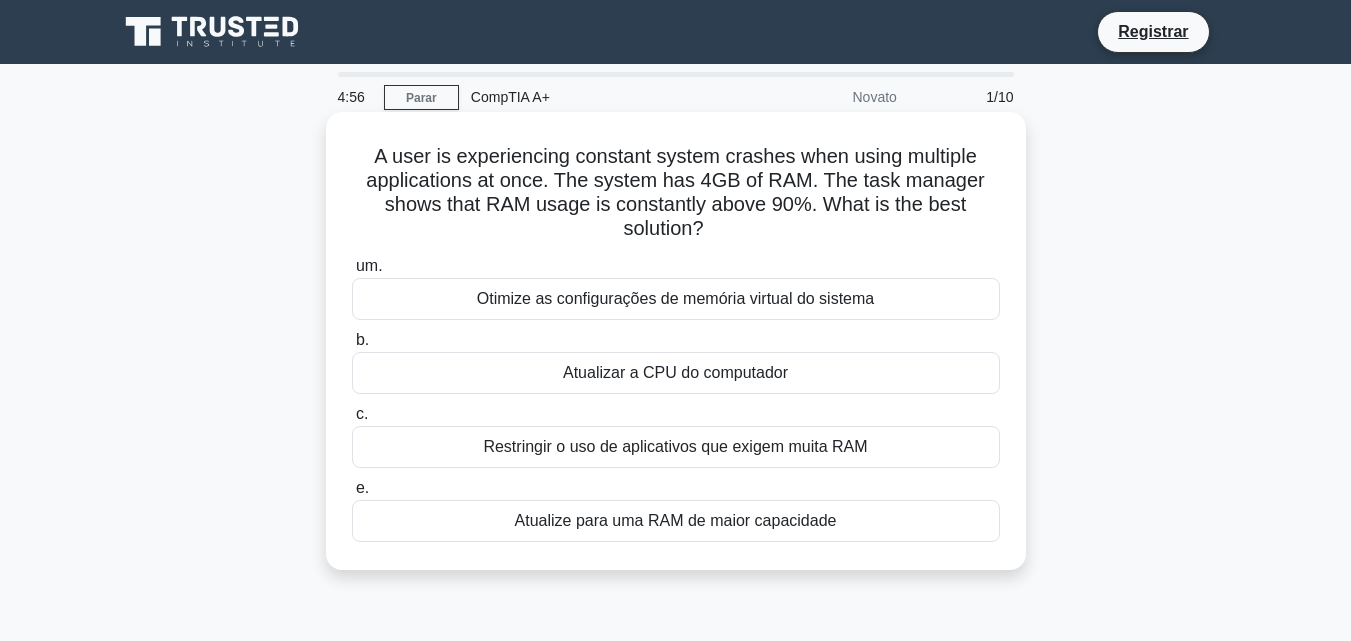 click on "Atualize para uma RAM de maior capacidade" at bounding box center [676, 520] 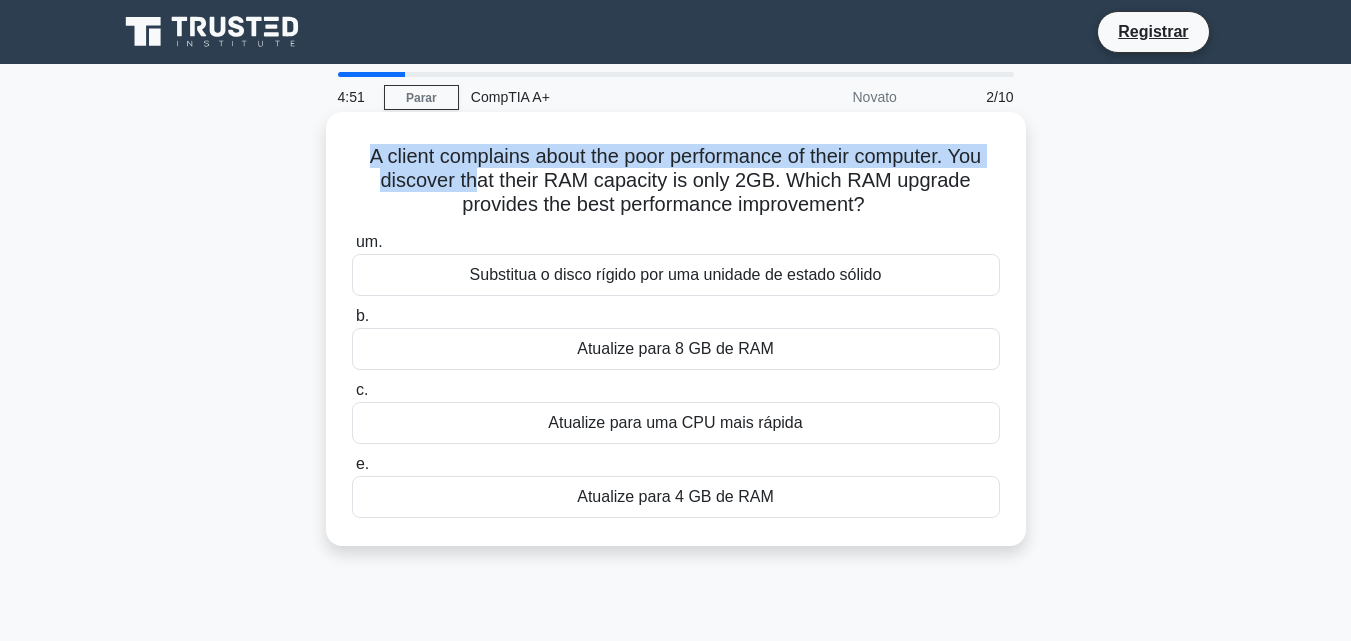 drag, startPoint x: 380, startPoint y: 159, endPoint x: 548, endPoint y: 179, distance: 169.1863 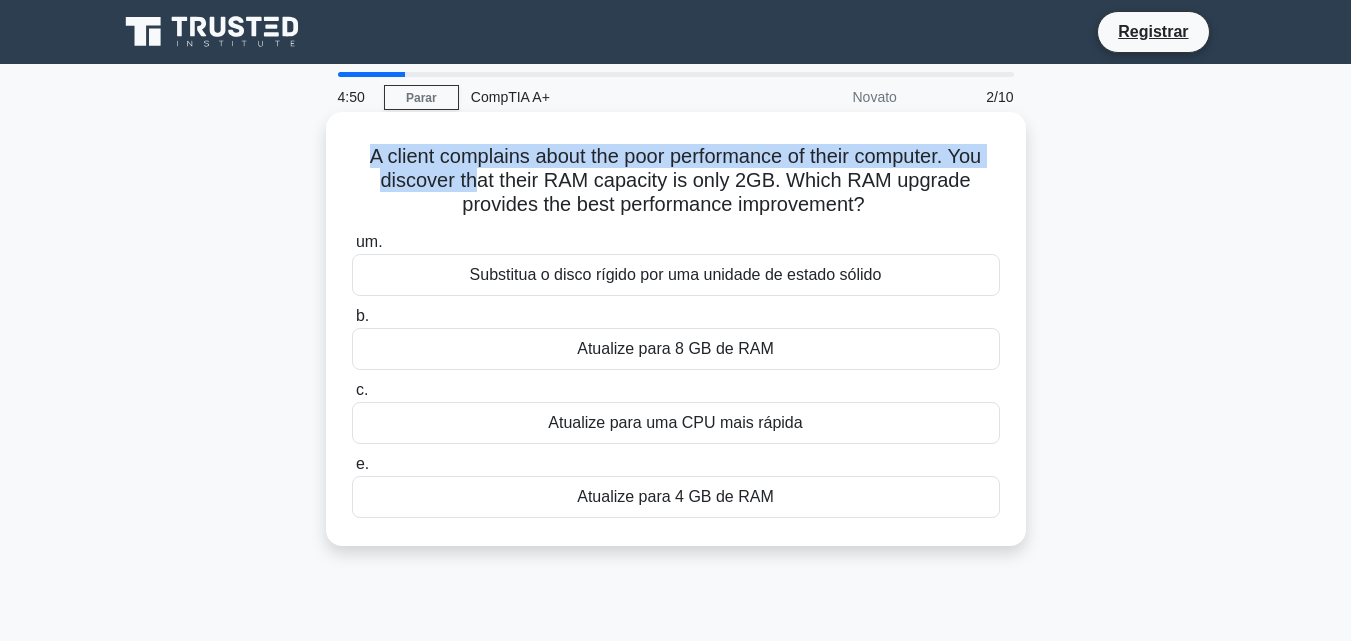 click on "A client complains about the poor performance of their computer. You discover that their RAM capacity is only 2GB. Which RAM upgrade provides the best performance improvement?" at bounding box center [675, 180] 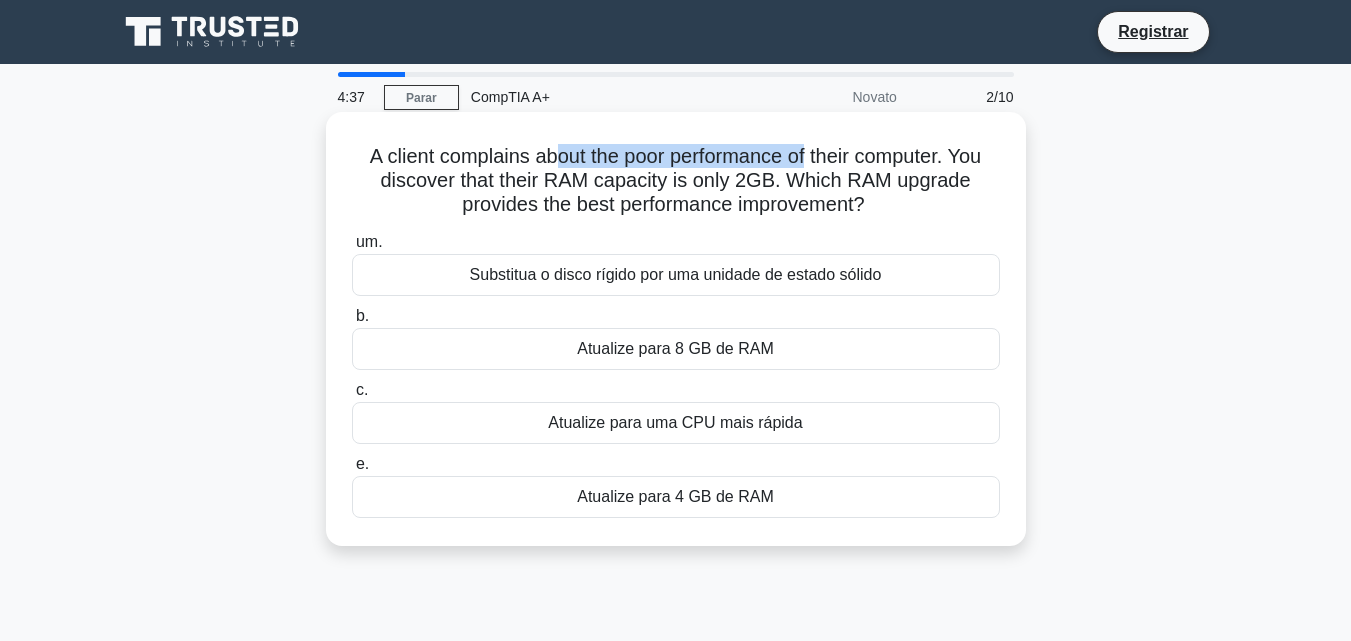 drag, startPoint x: 569, startPoint y: 145, endPoint x: 849, endPoint y: 152, distance: 280.0875 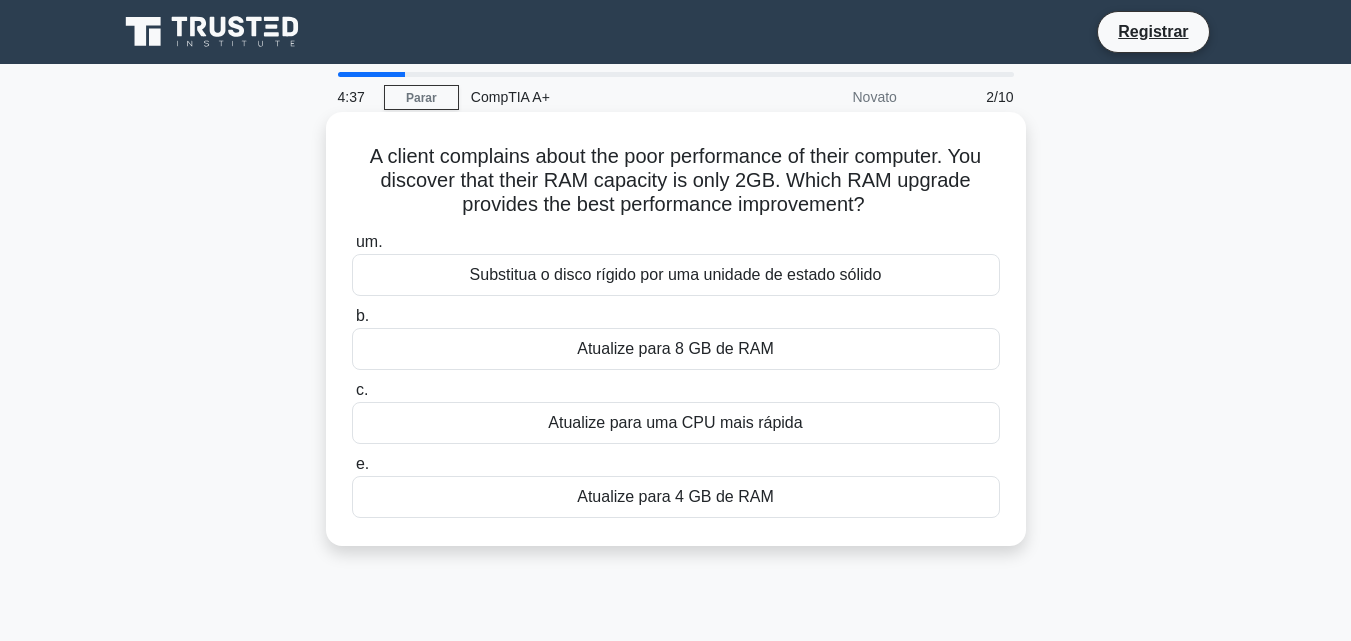 click on "A client complains about the poor performance of their computer. You discover that their RAM capacity is only 2GB. Which RAM upgrade provides the best performance improvement?" at bounding box center [675, 180] 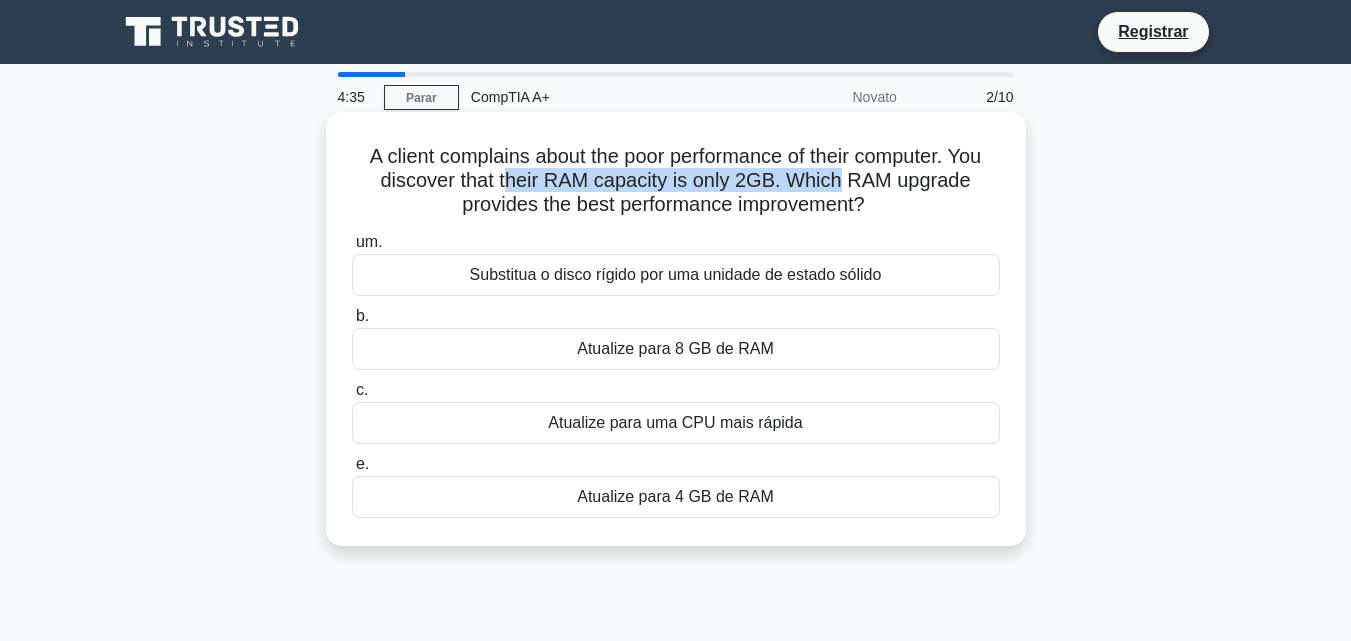 drag, startPoint x: 602, startPoint y: 179, endPoint x: 967, endPoint y: 188, distance: 365.11093 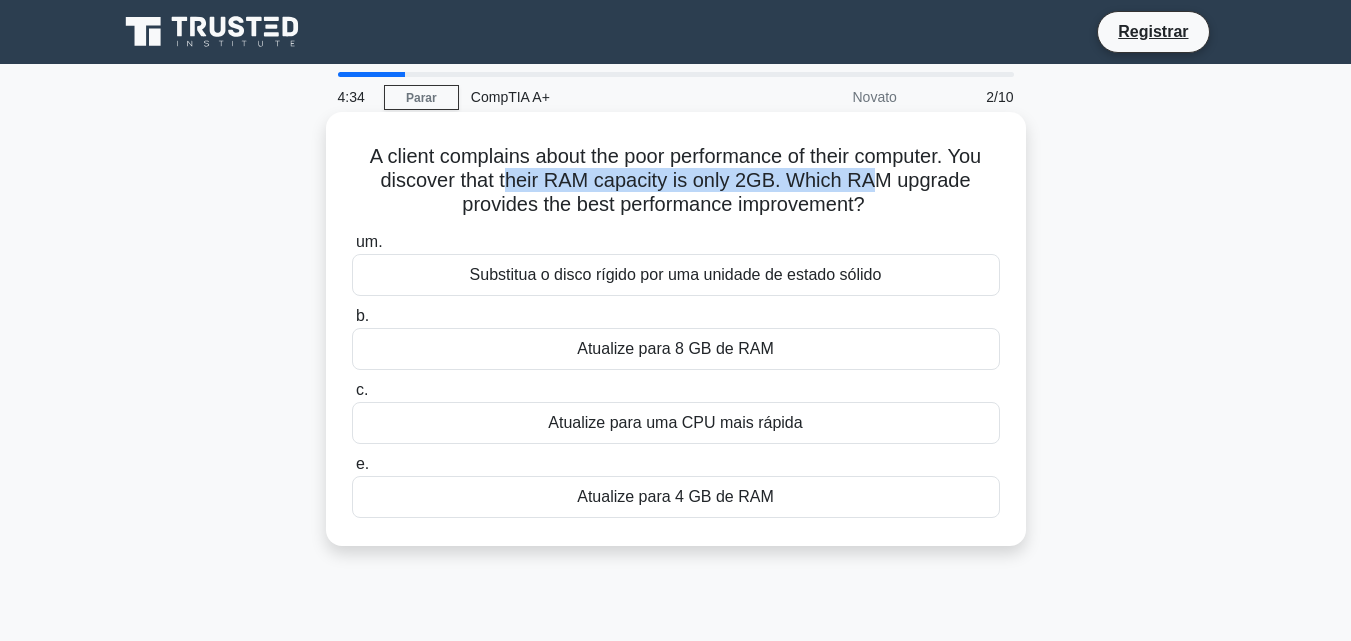 drag, startPoint x: 363, startPoint y: 204, endPoint x: 954, endPoint y: 221, distance: 591.24445 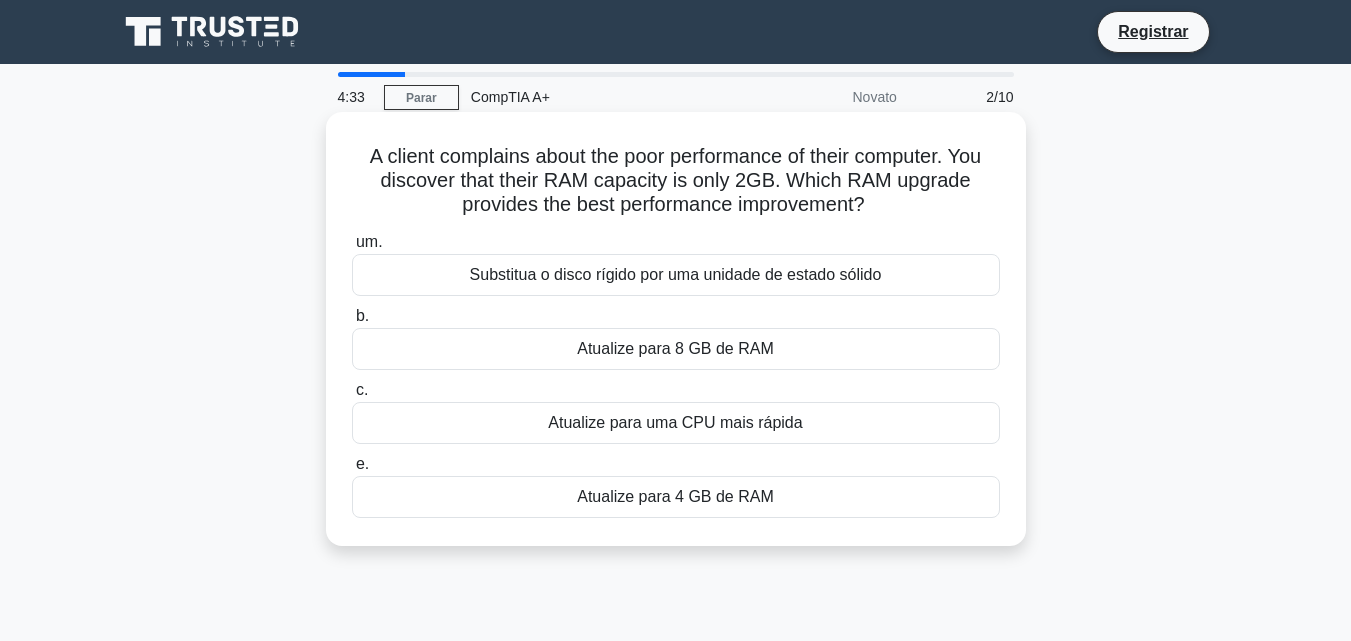 click on "A client complains about the poor performance of their computer. You discover that their RAM capacity is only 2GB. Which RAM upgrade provides the best performance improvement?
.spinner_0XTQ{transform-origin:center;animation:spinner_y6GP .75s linear infinite}@keyframes spinner_y6GP{100%{transform:rotate(360deg)}}
um.
Substitua o disco rígido por uma unidade de estado sólido
b. c. e." at bounding box center [676, 329] 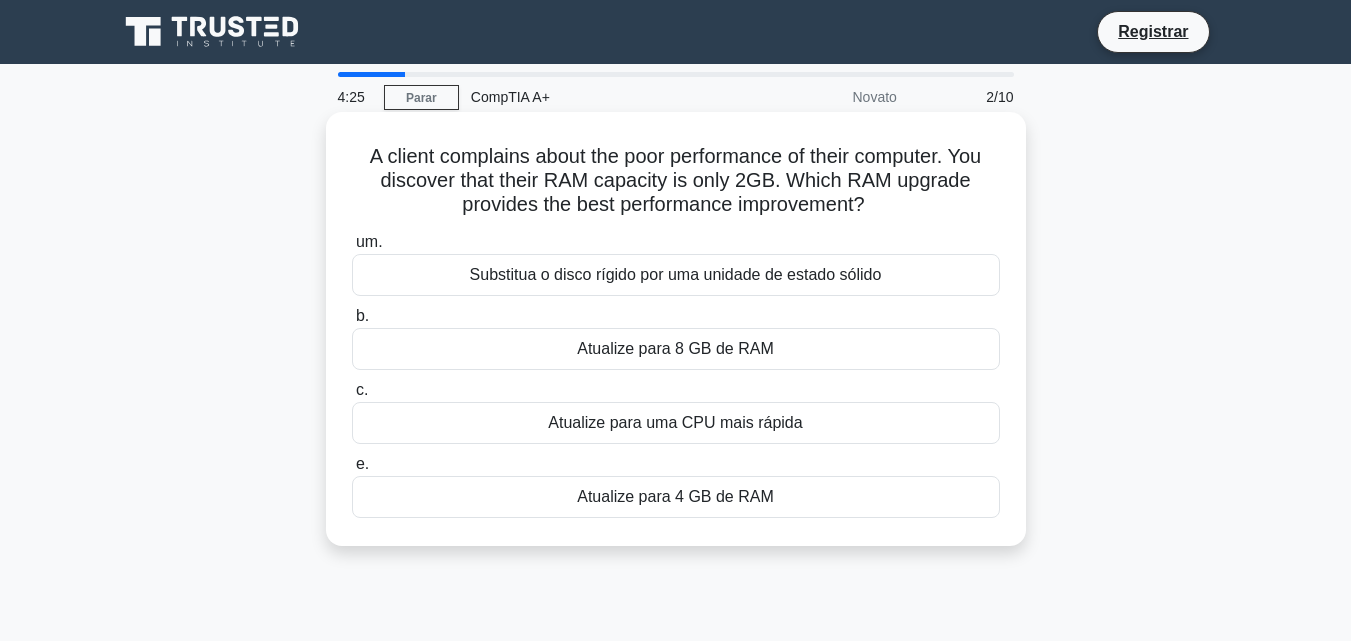 click on "Atualize para 8 GB de RAM" at bounding box center [675, 348] 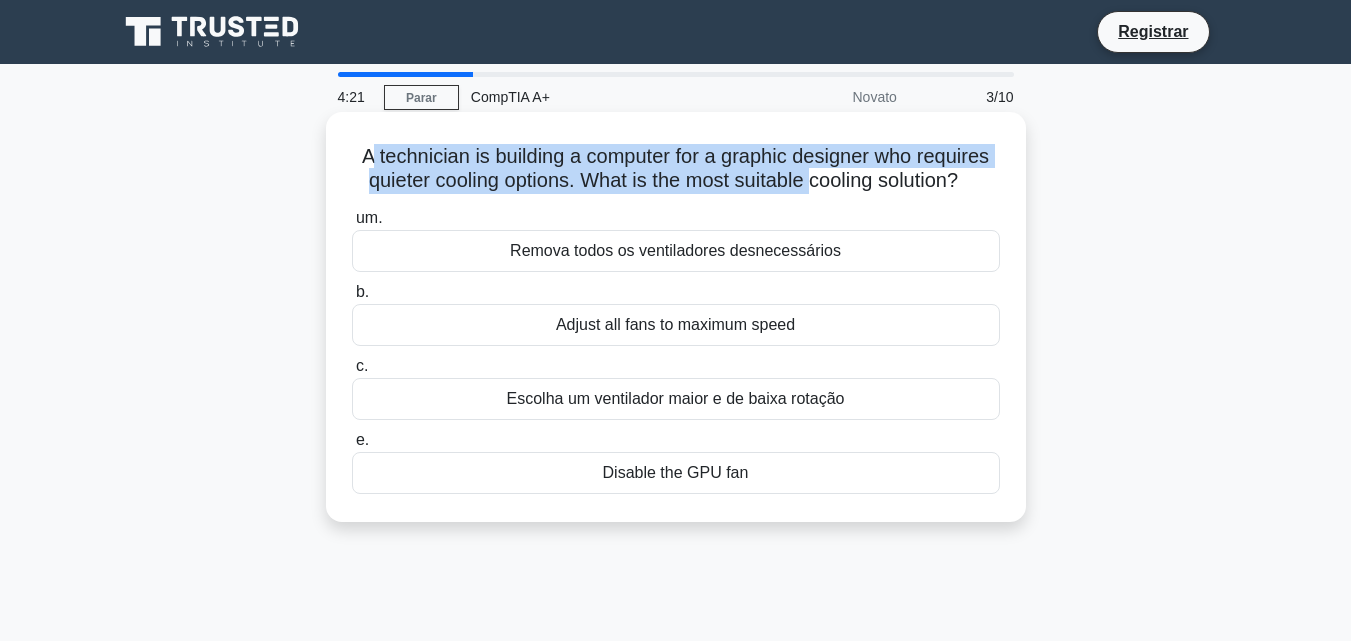 drag, startPoint x: 370, startPoint y: 149, endPoint x: 860, endPoint y: 175, distance: 490.6893 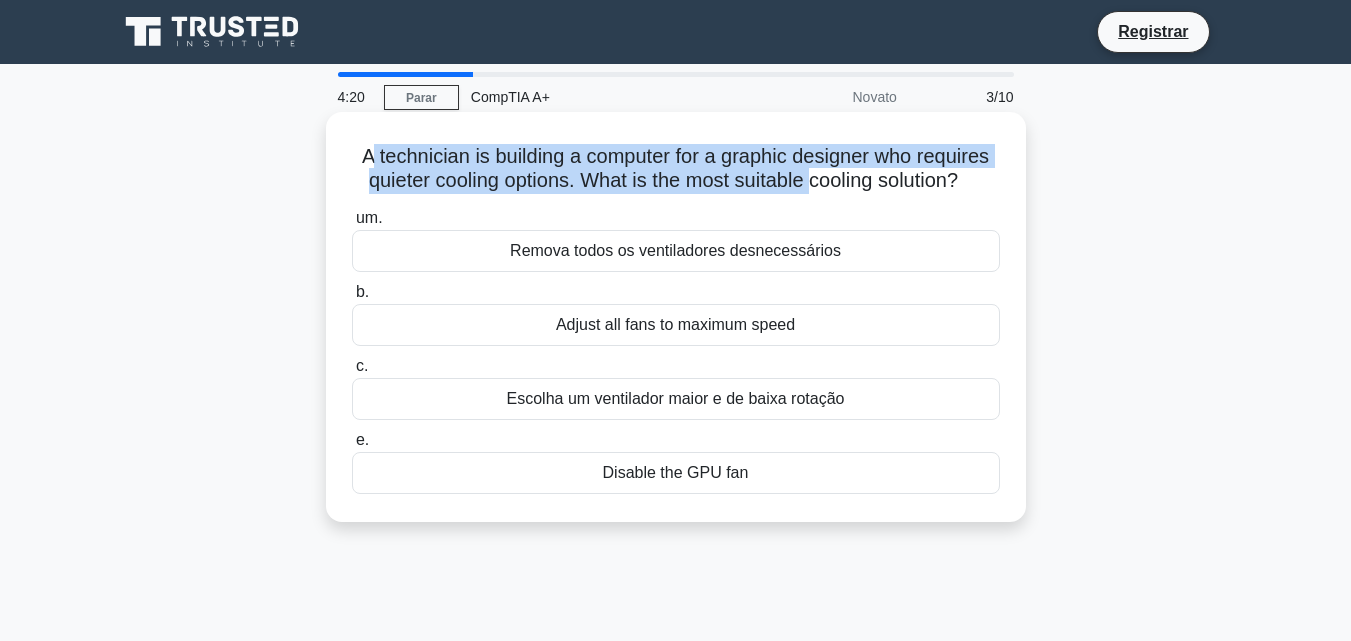click on "A technician is building a computer for a graphic designer who requires quieter cooling options. What is the most suitable cooling solution?" at bounding box center [675, 168] 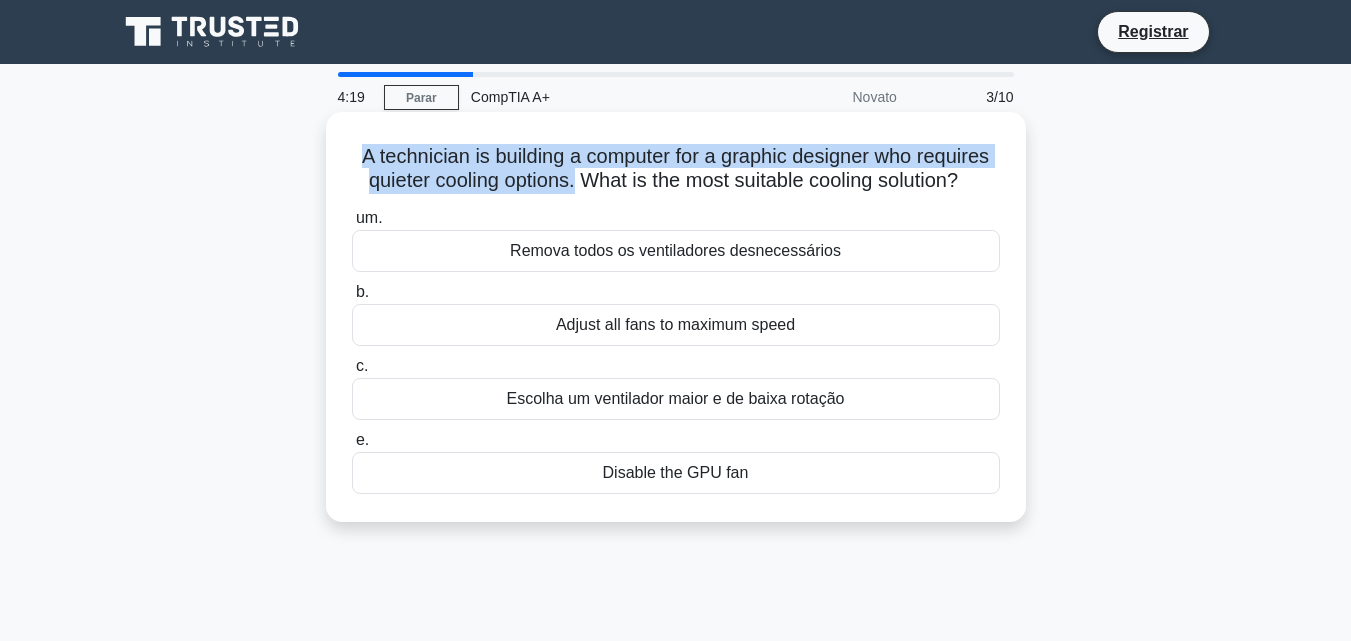 drag, startPoint x: 368, startPoint y: 164, endPoint x: 607, endPoint y: 177, distance: 239.3533 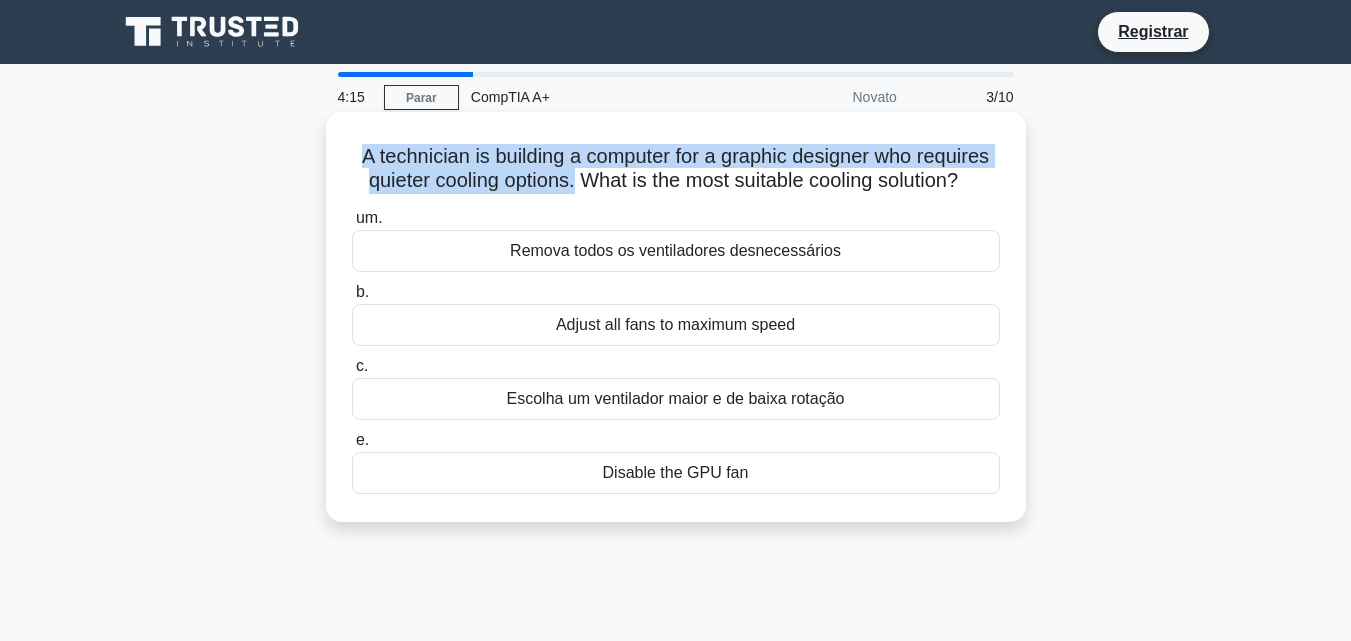 drag, startPoint x: 508, startPoint y: 204, endPoint x: 681, endPoint y: 218, distance: 173.56555 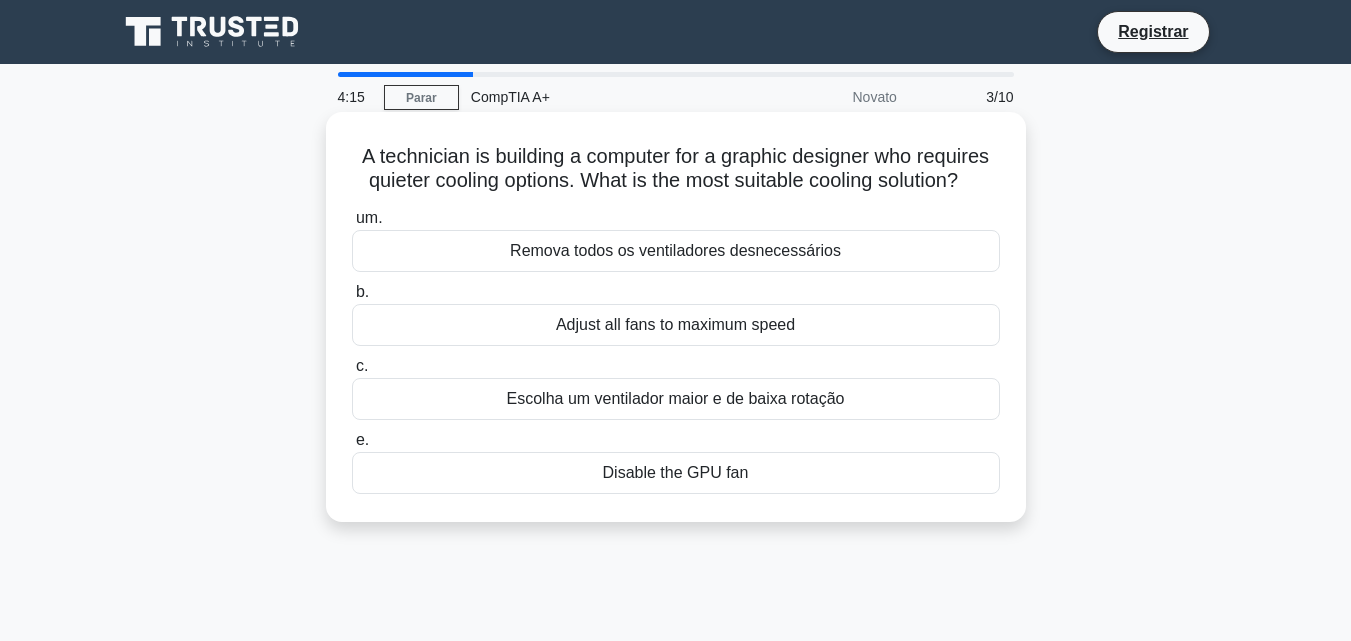 click on "Um técnico está montando um computador para um designer gráfico que precisa de opções de resfriamento mais silenciosas. Qual é a solução de resfriamento mais adequada?
.spinner_0XTQ{transform-origin:center;animation:spinner_y6GP .75s linear infinite}@keyframes spinner_y6GP{100%{transform:rotate(360deg)}}" at bounding box center (676, 169) 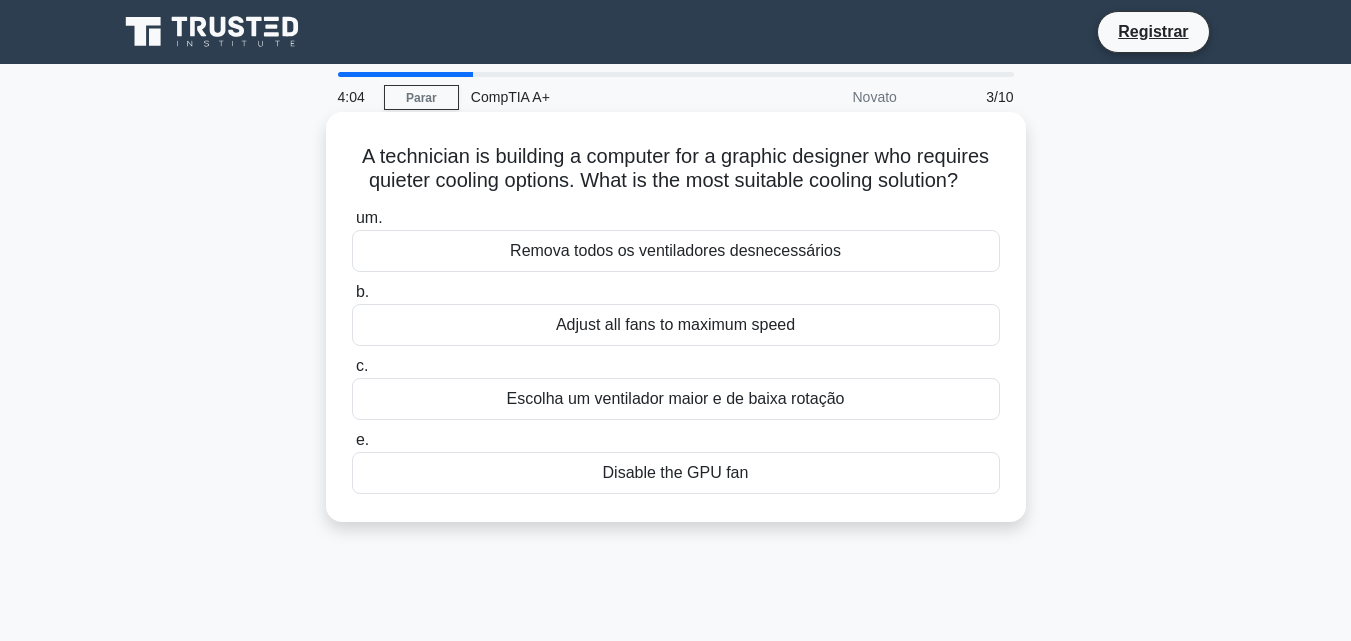 click on "Escolha um ventilador maior e de baixa rotação" at bounding box center [676, 398] 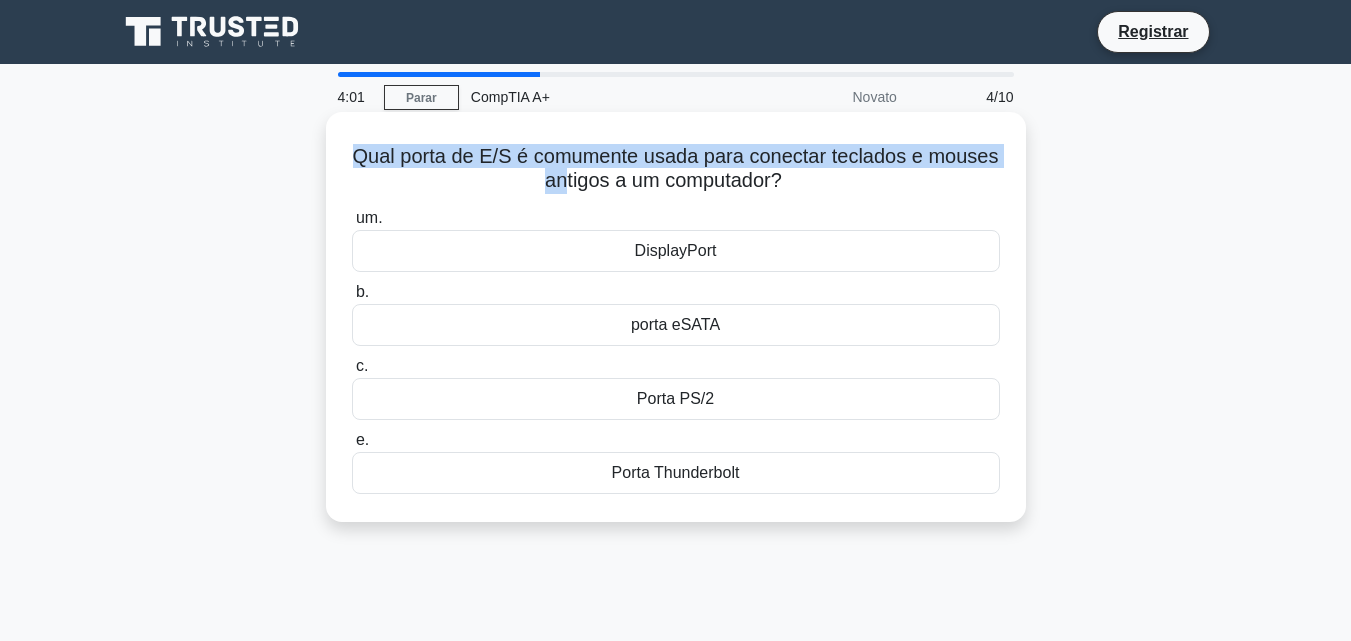 drag, startPoint x: 368, startPoint y: 172, endPoint x: 580, endPoint y: 178, distance: 212.08488 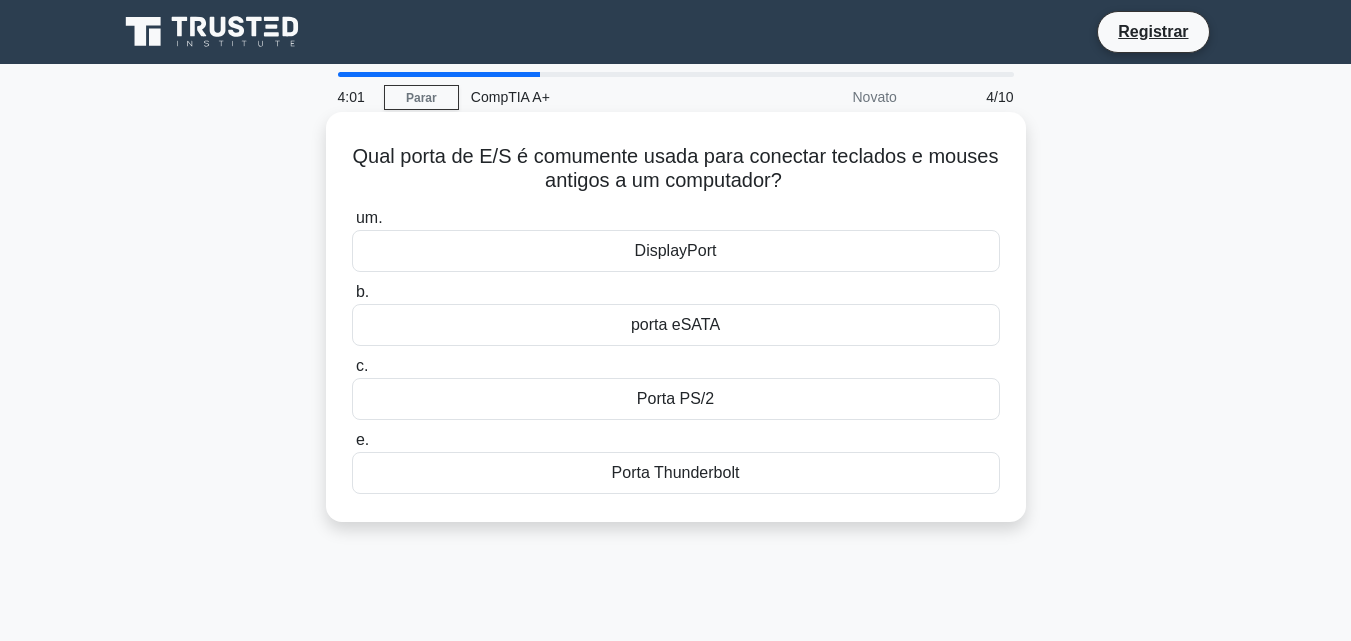 click on "Qual porta de E/S é comumente usada para conectar teclados e mouses antigos a um computador?" at bounding box center [676, 168] 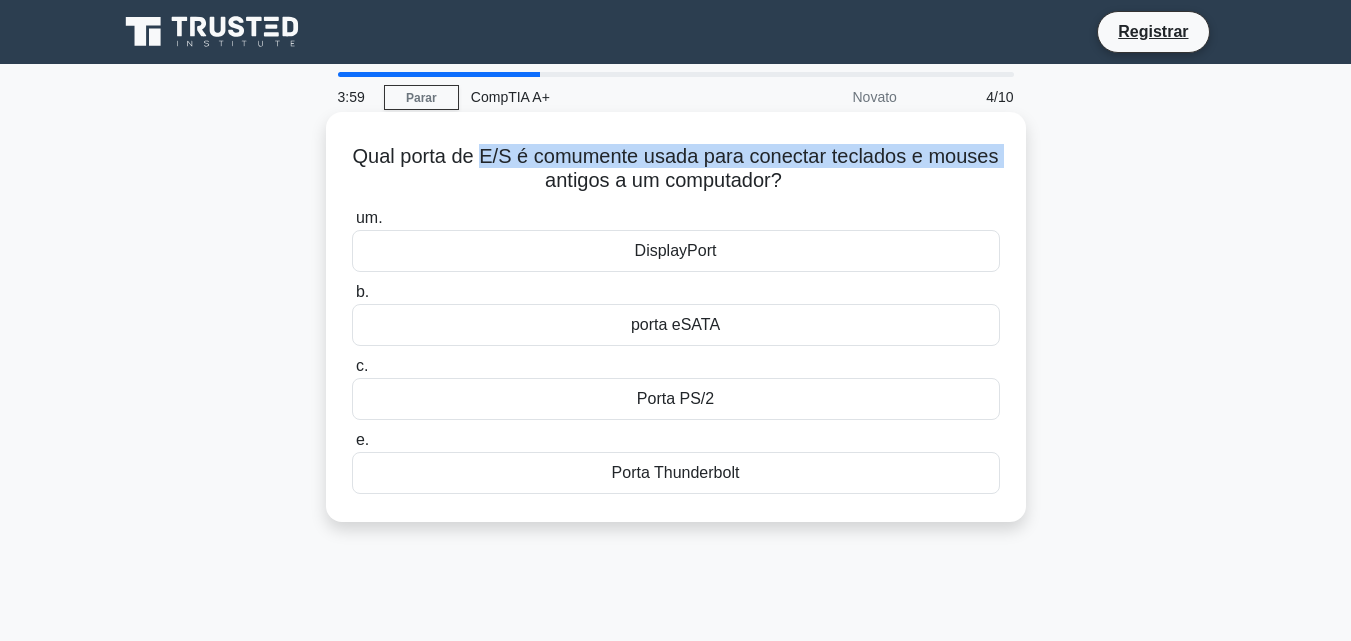 drag, startPoint x: 483, startPoint y: 164, endPoint x: 533, endPoint y: 169, distance: 50.24938 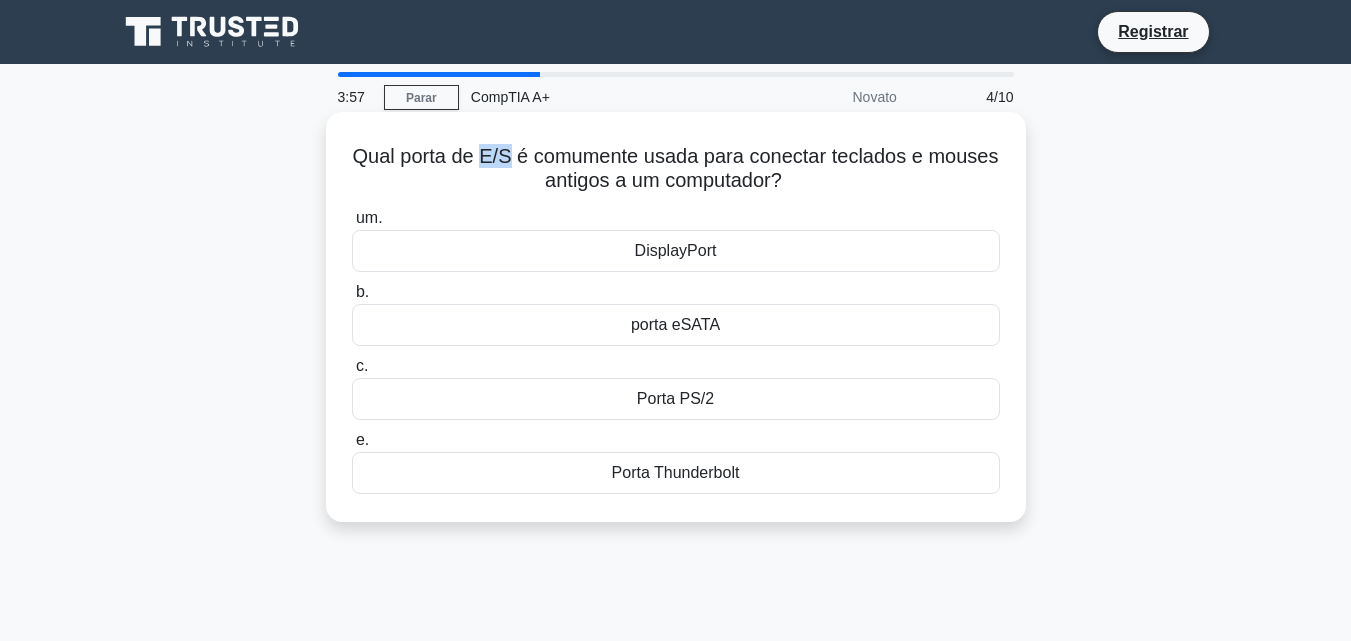 drag, startPoint x: 482, startPoint y: 162, endPoint x: 510, endPoint y: 161, distance: 28.01785 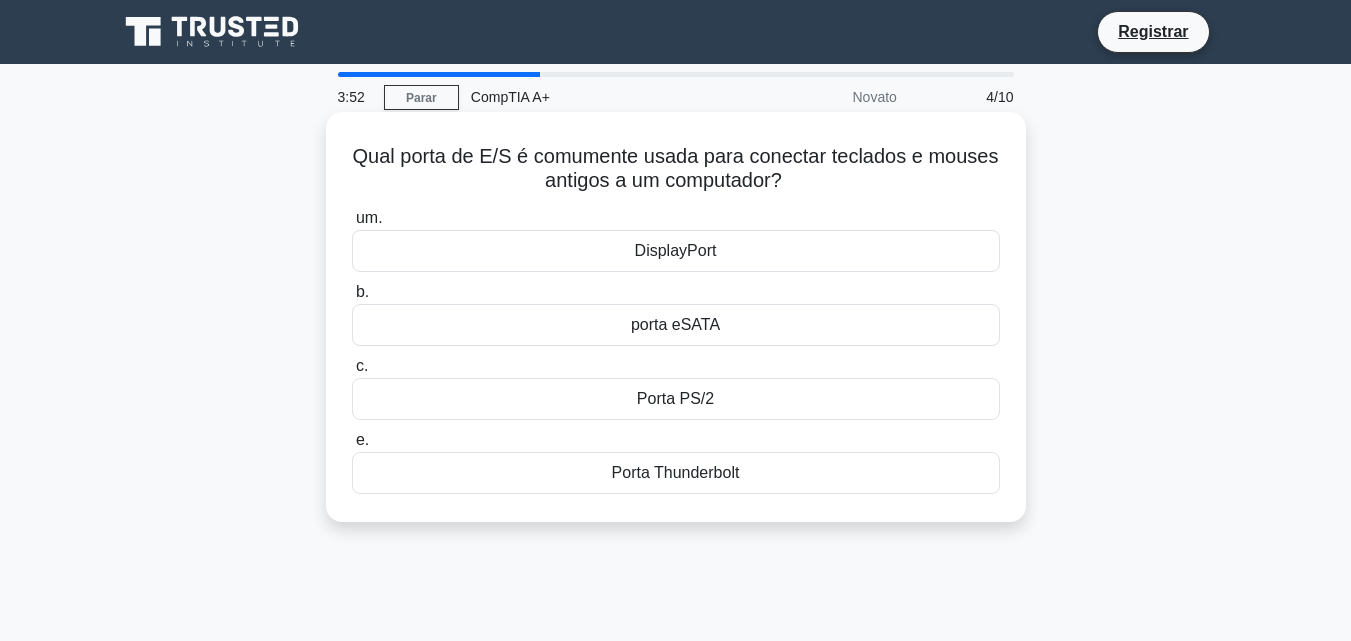 click on "Qual porta de E/S é comumente usada para conectar teclados e mouses antigos a um computador?" at bounding box center (676, 168) 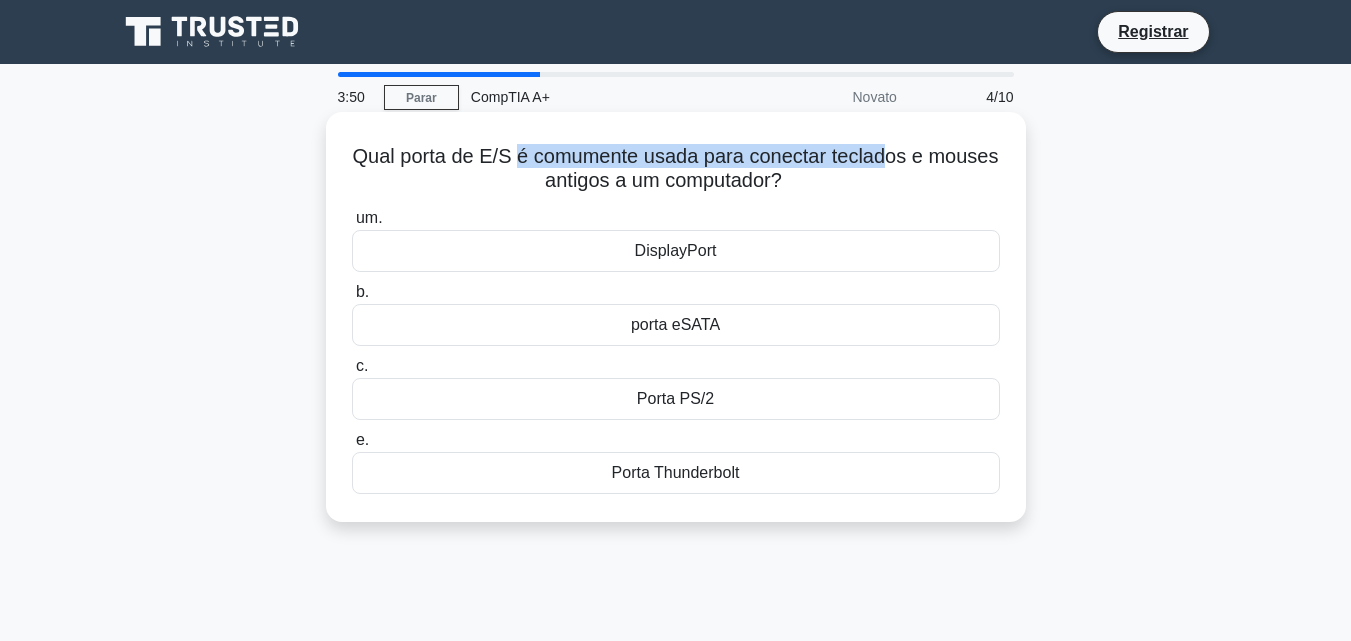 drag, startPoint x: 516, startPoint y: 154, endPoint x: 875, endPoint y: 167, distance: 359.2353 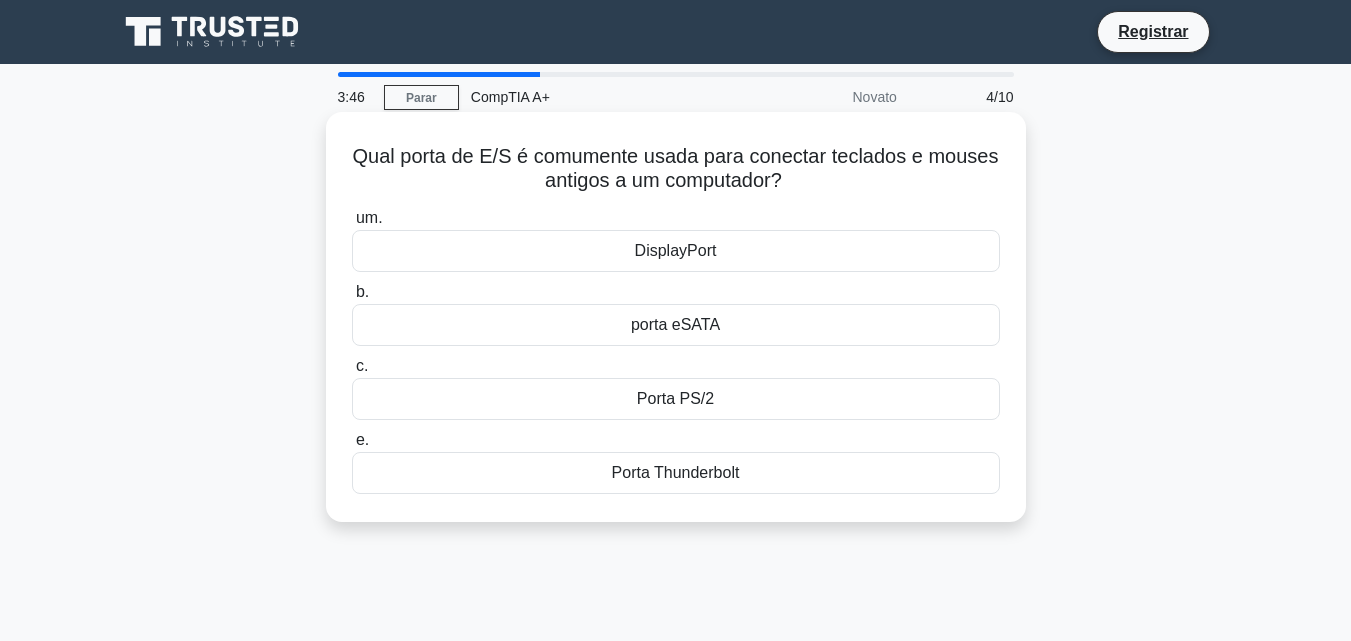 click on "um.
DisplayPort" at bounding box center [676, 239] 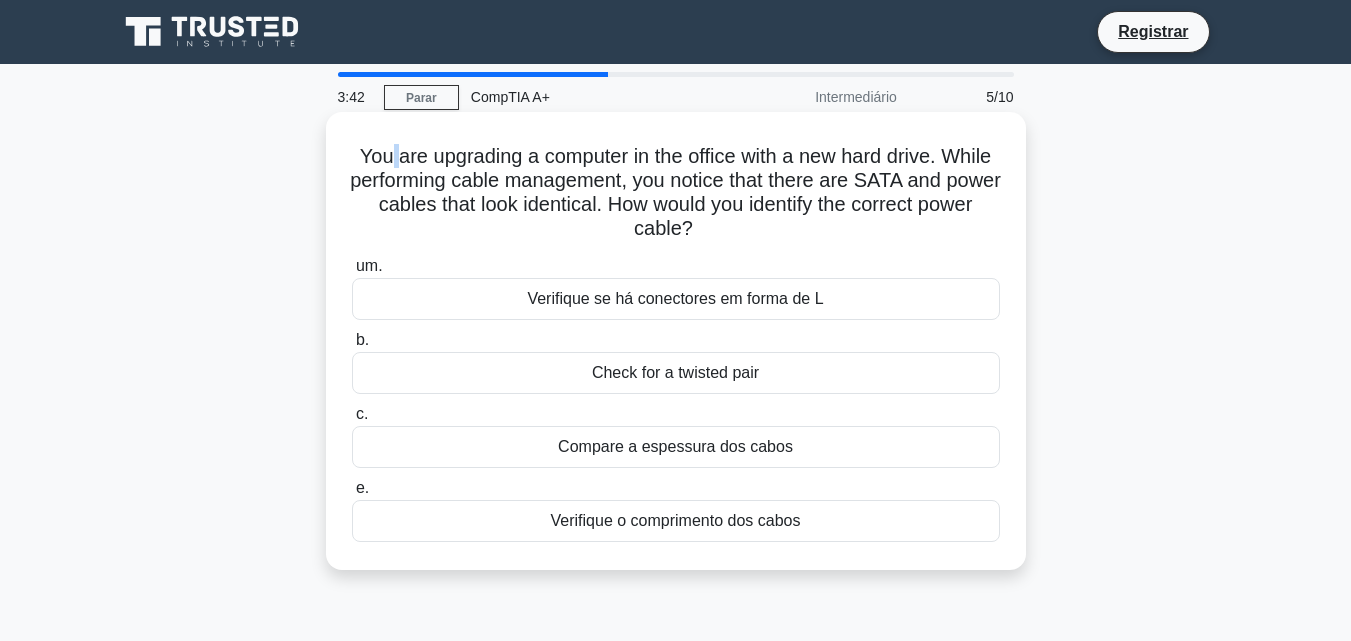 click on "You are upgrading a computer in the office with a new hard drive. While performing cable management, you notice that there are SATA and power cables that look identical. How would you identify the correct power cable?" at bounding box center (675, 192) 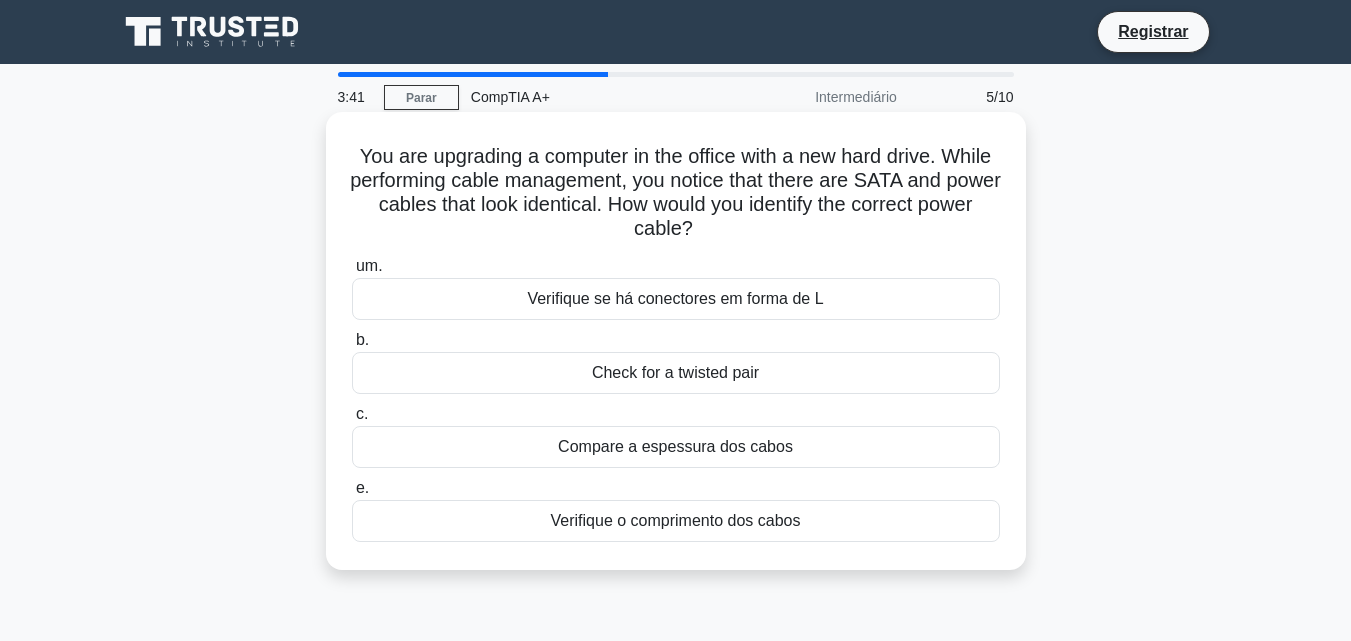click on "You are upgrading a computer in the office with a new hard drive. While performing cable management, you notice that there are SATA and power cables that look identical. How would you identify the correct power cable?" at bounding box center [675, 192] 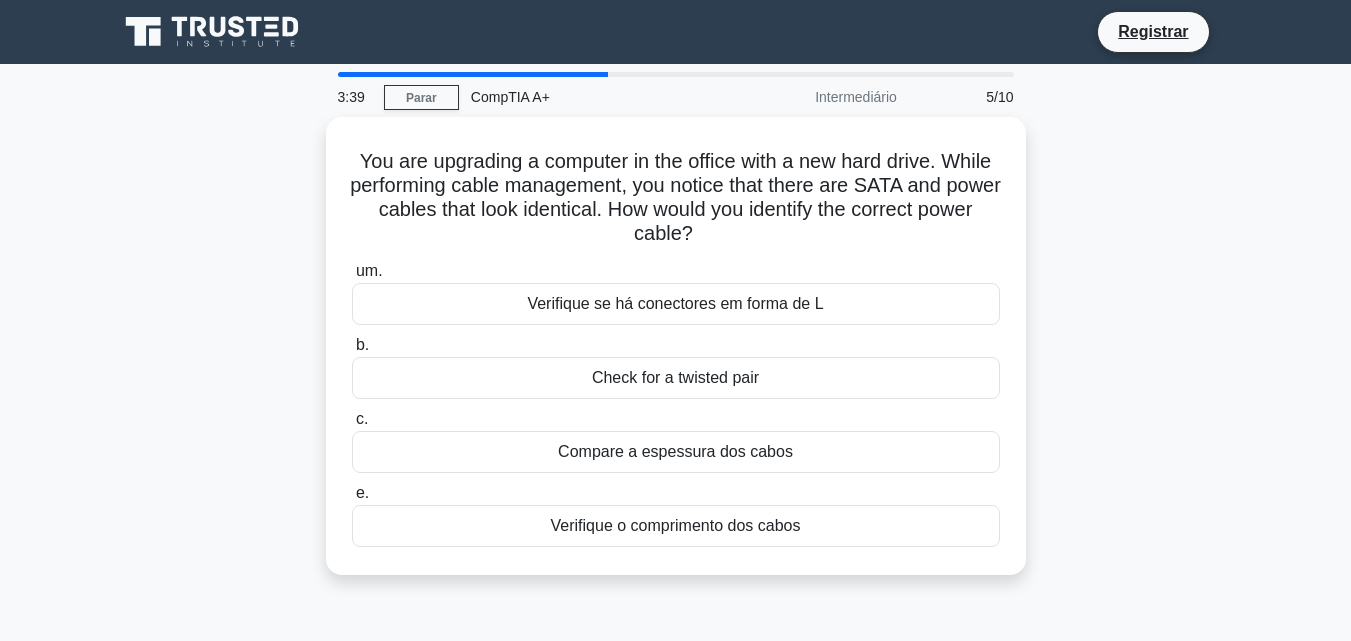drag, startPoint x: 836, startPoint y: 102, endPoint x: 821, endPoint y: 100, distance: 15.132746 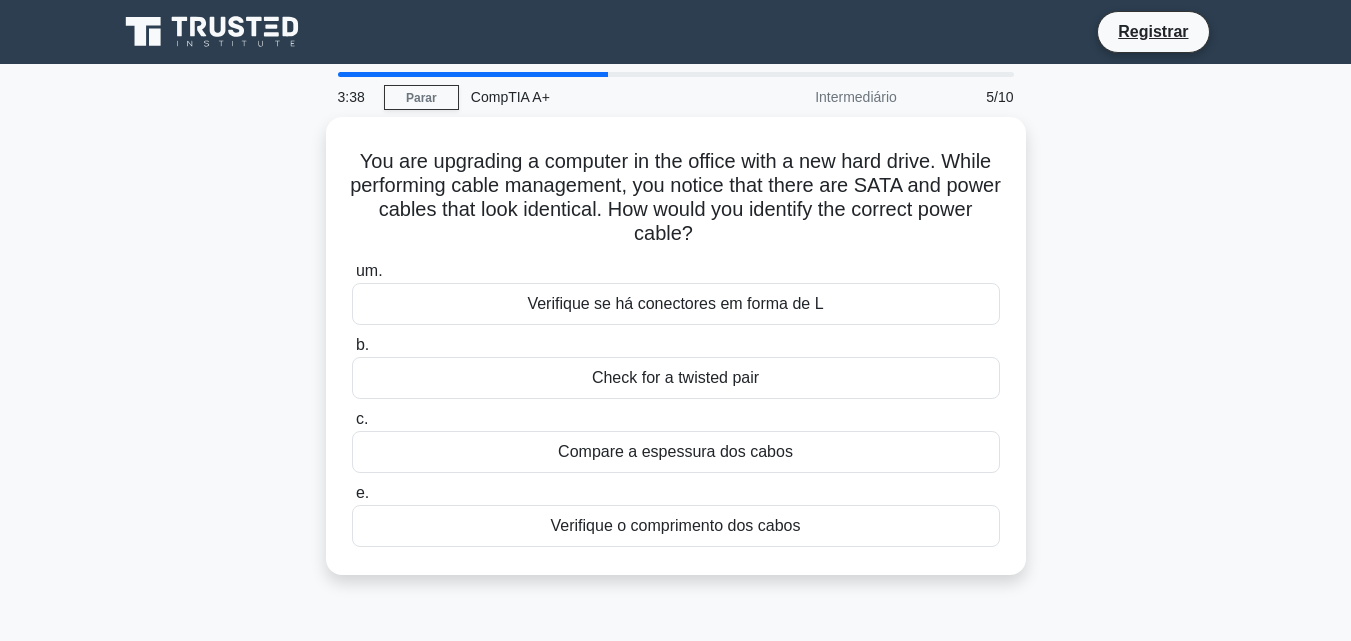 click on "CompTIA A+" at bounding box center (596, 97) 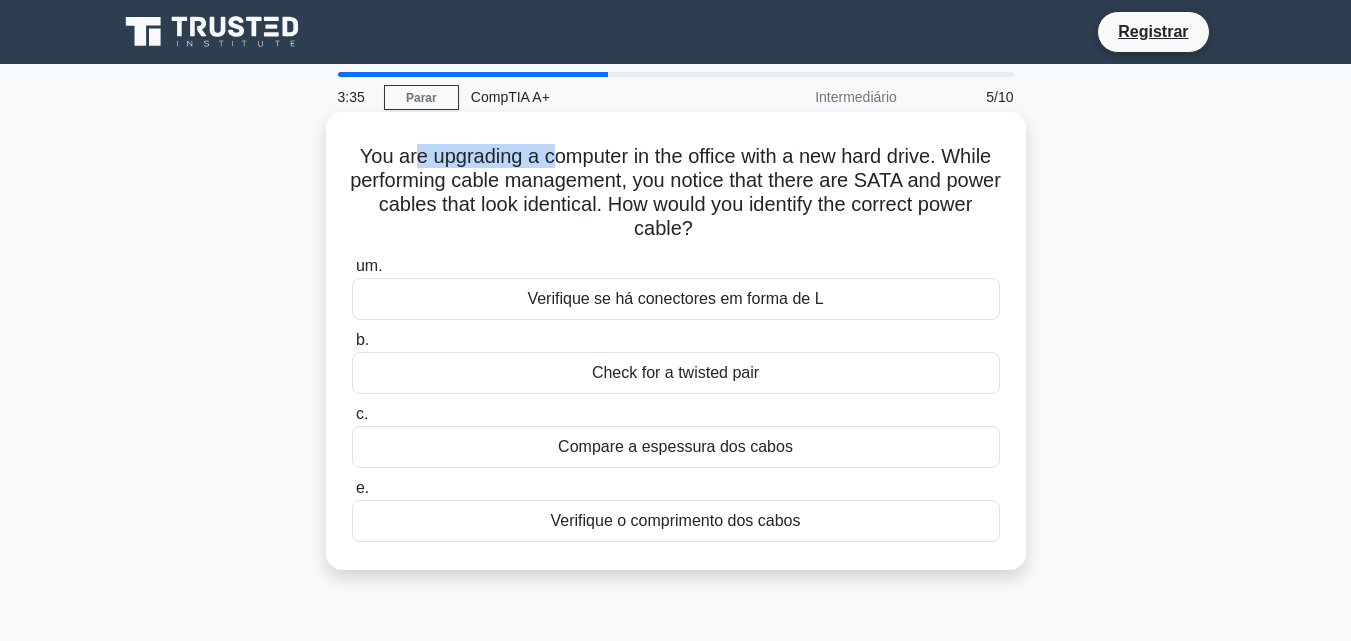 drag, startPoint x: 434, startPoint y: 166, endPoint x: 586, endPoint y: 153, distance: 152.5549 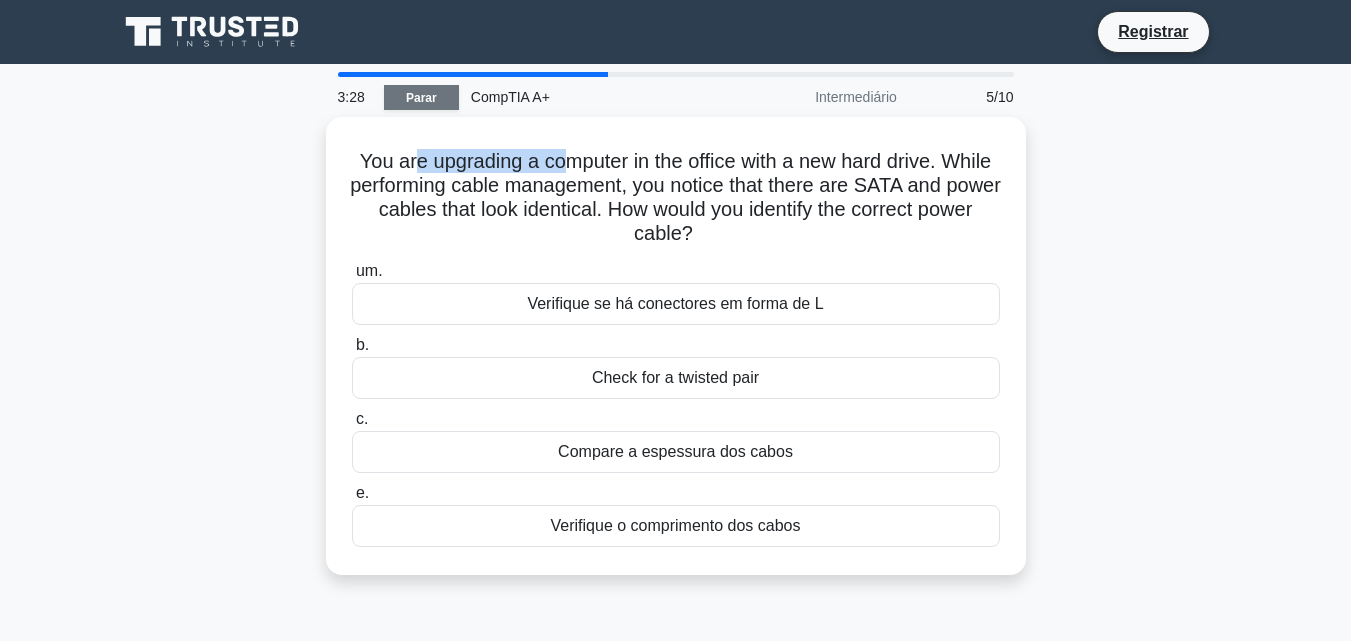 click on "Parar" at bounding box center [421, 97] 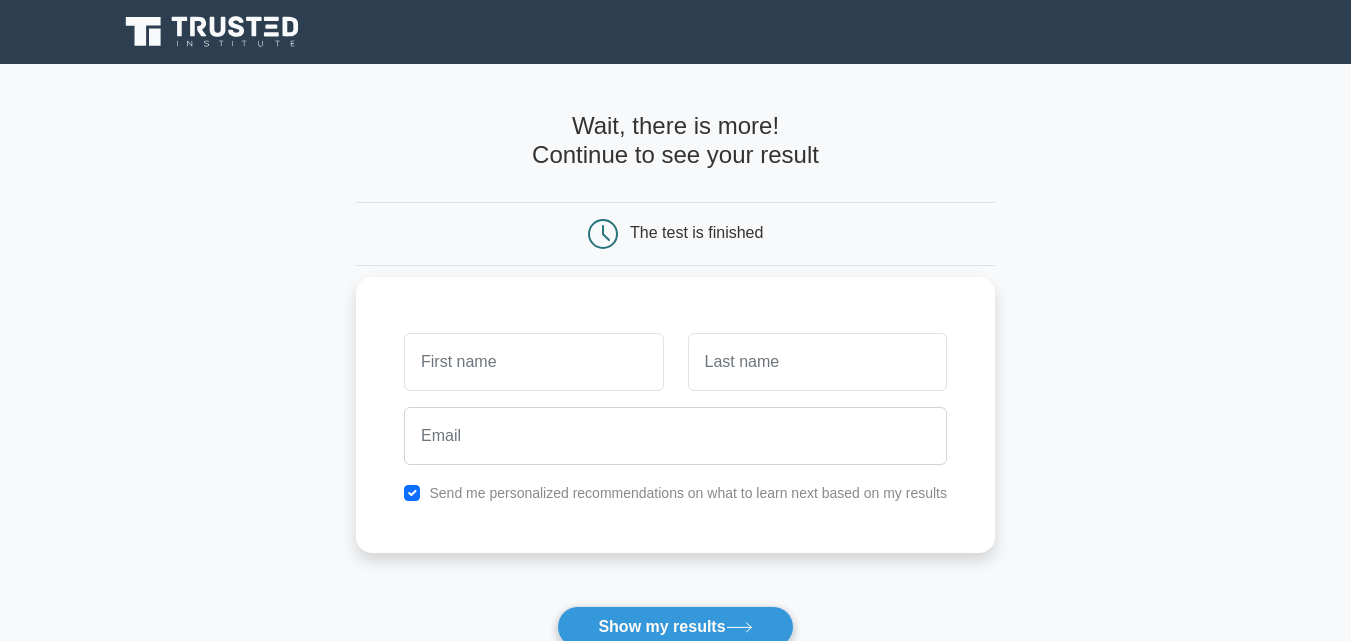 scroll, scrollTop: 120, scrollLeft: 0, axis: vertical 